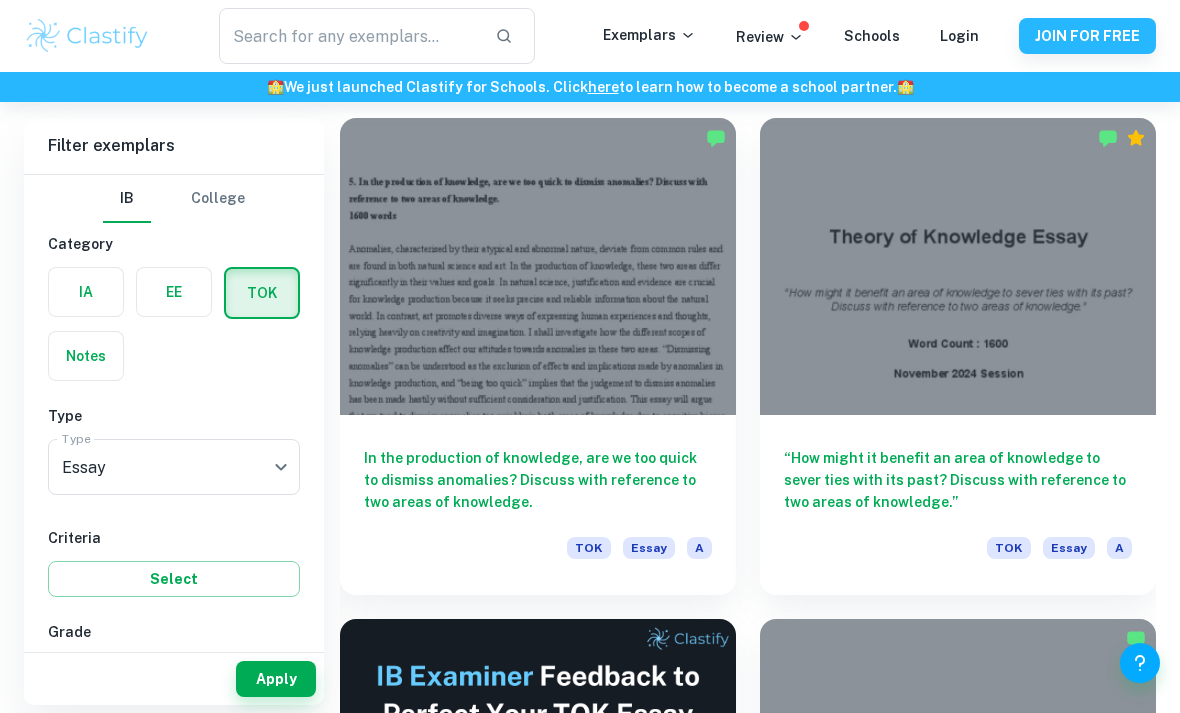 scroll, scrollTop: 558, scrollLeft: 0, axis: vertical 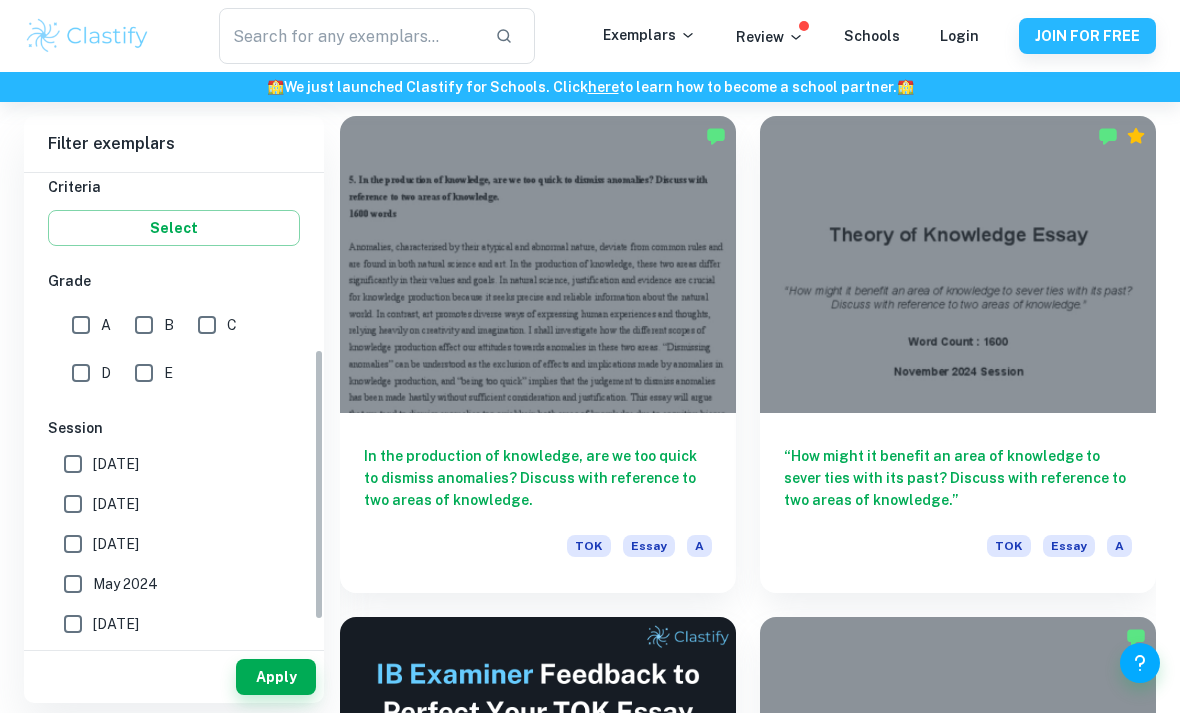 click on "[DATE]" at bounding box center [116, 544] 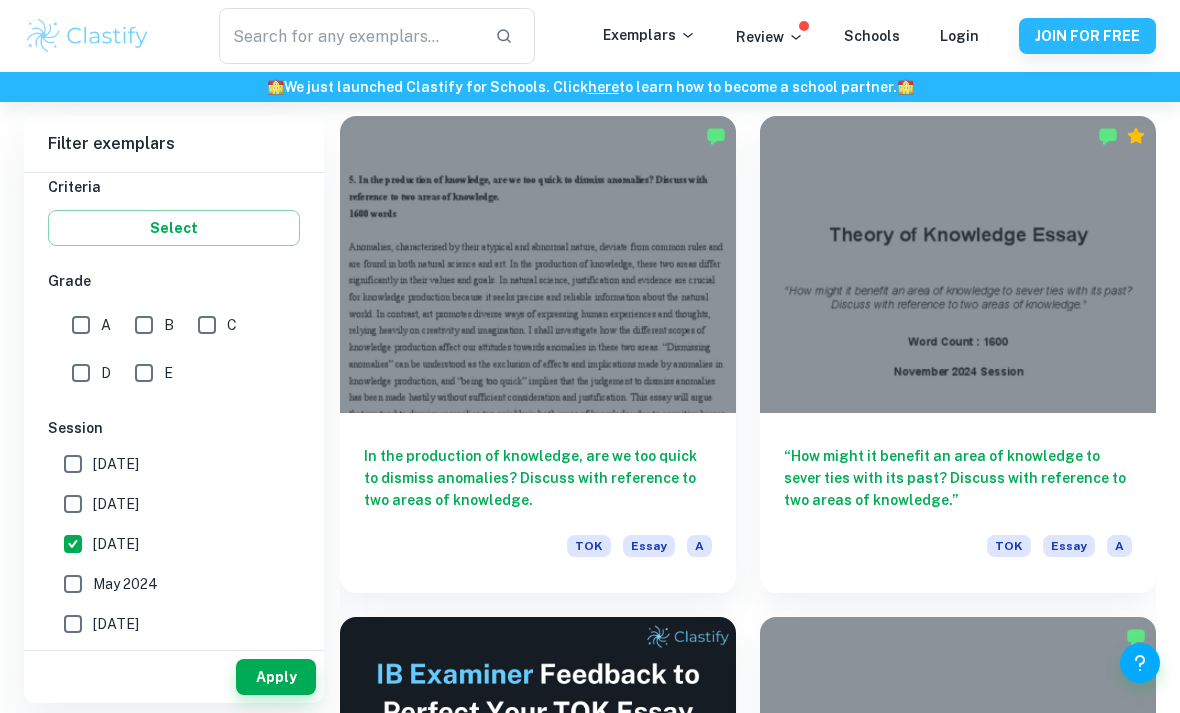 click on "Apply" at bounding box center [276, 677] 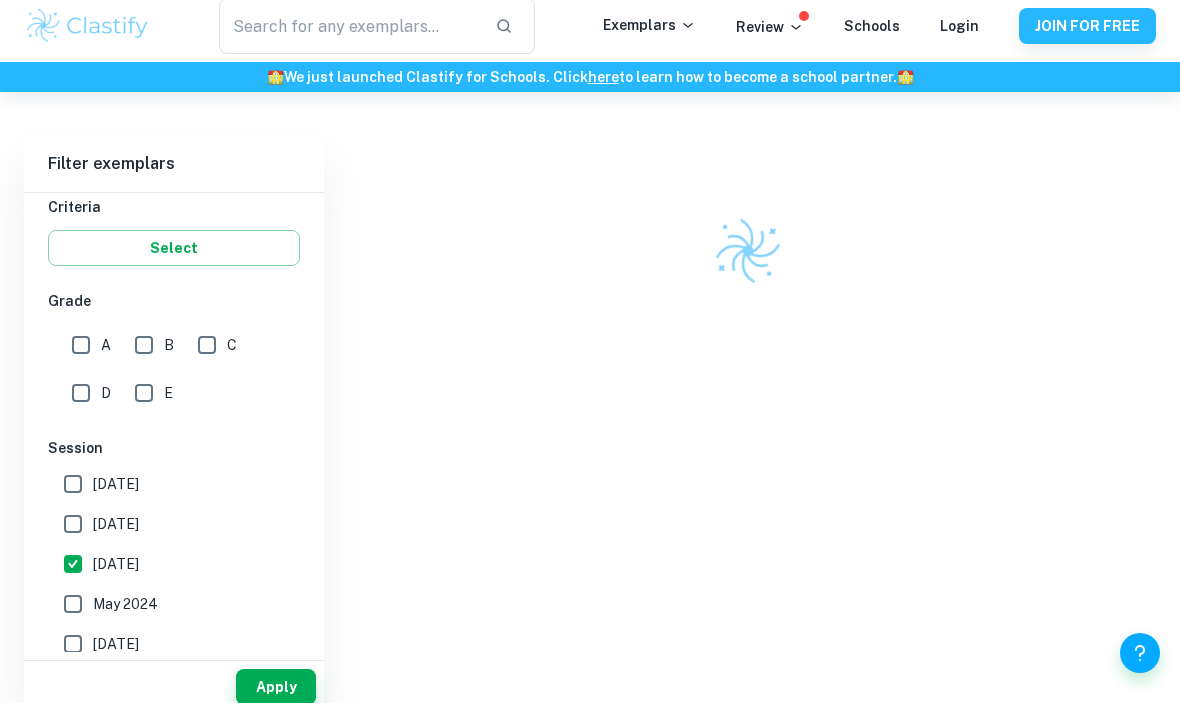 scroll, scrollTop: 508, scrollLeft: 0, axis: vertical 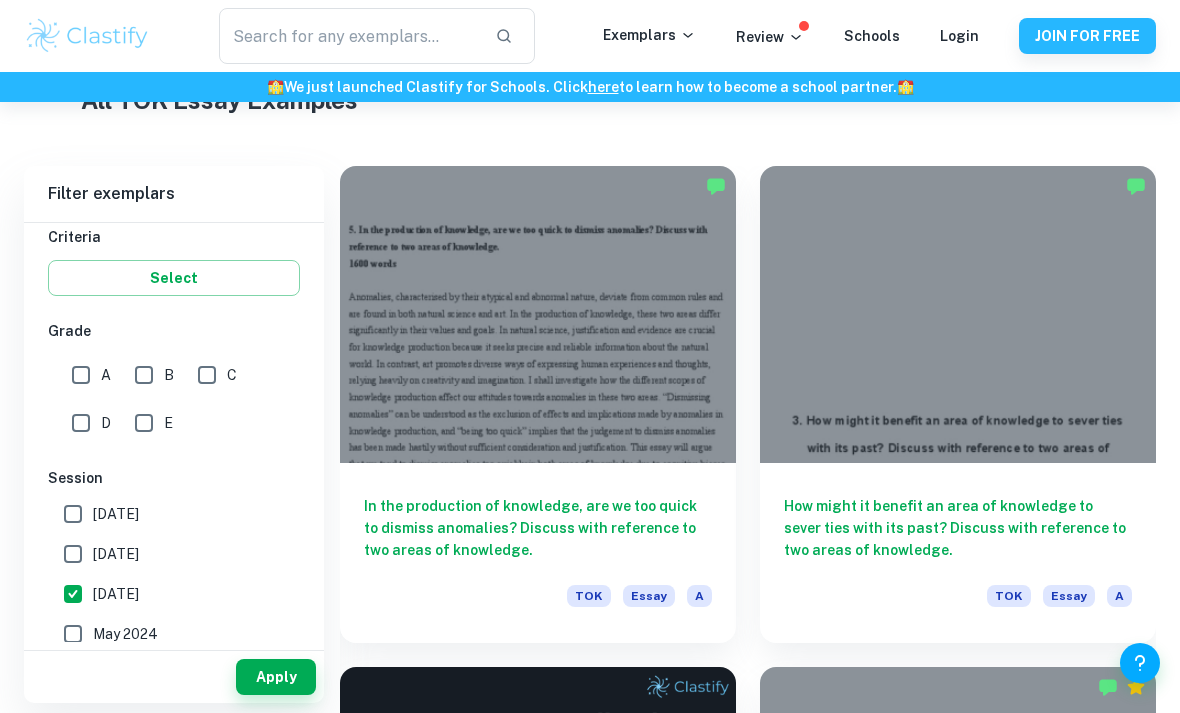 click at bounding box center [538, 314] 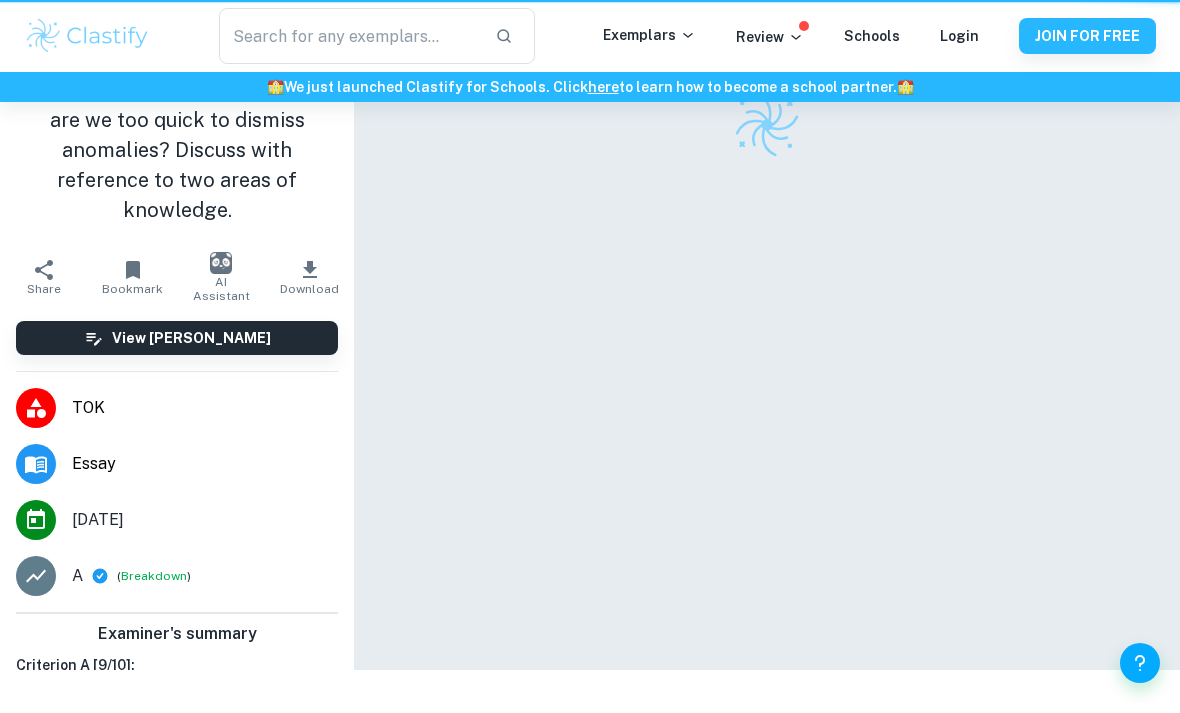 scroll, scrollTop: 0, scrollLeft: 0, axis: both 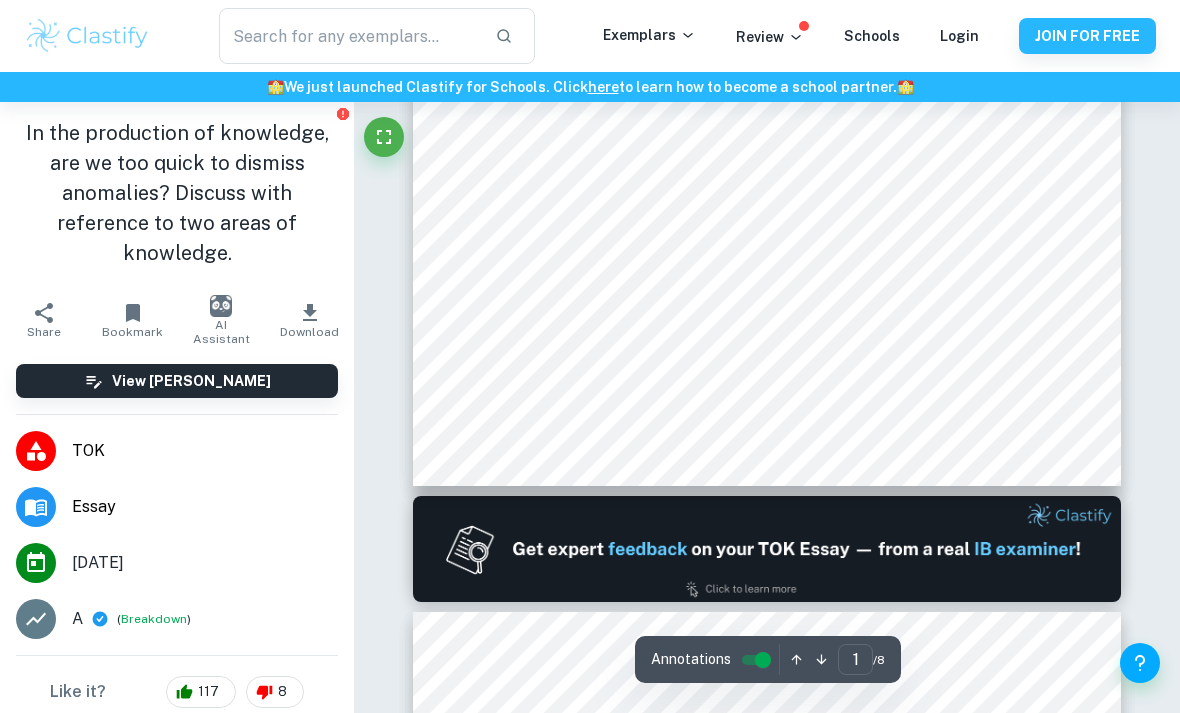 type on "2" 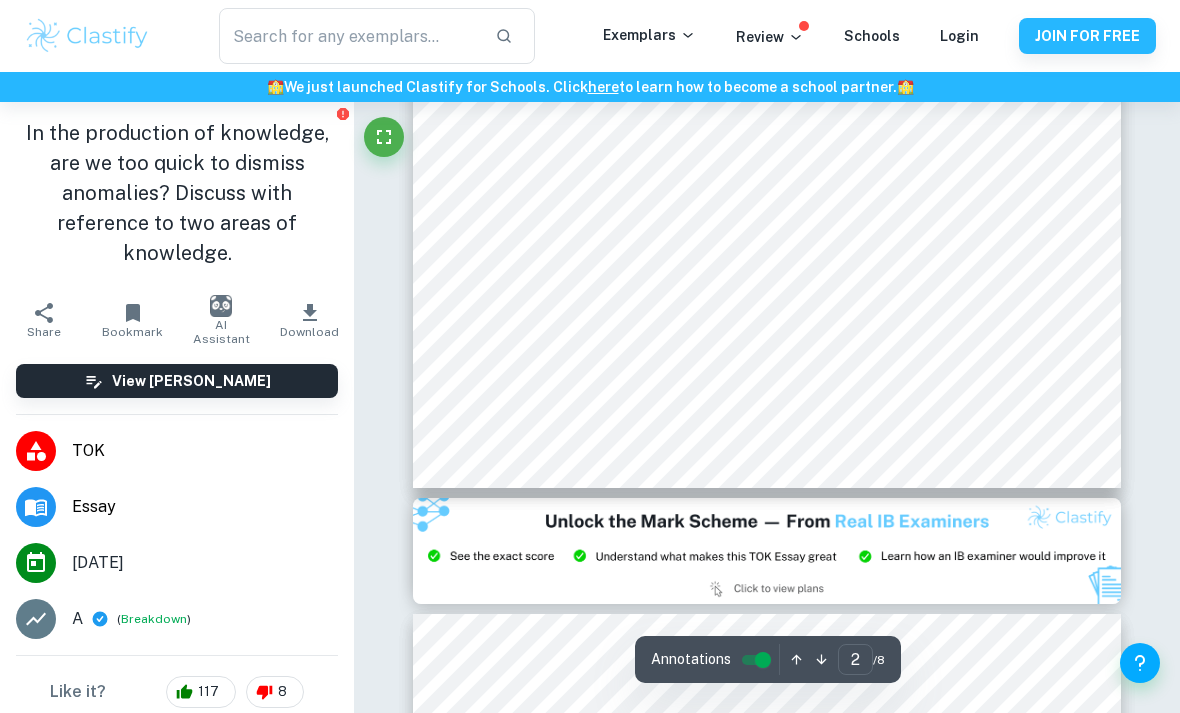 scroll, scrollTop: 1692, scrollLeft: 0, axis: vertical 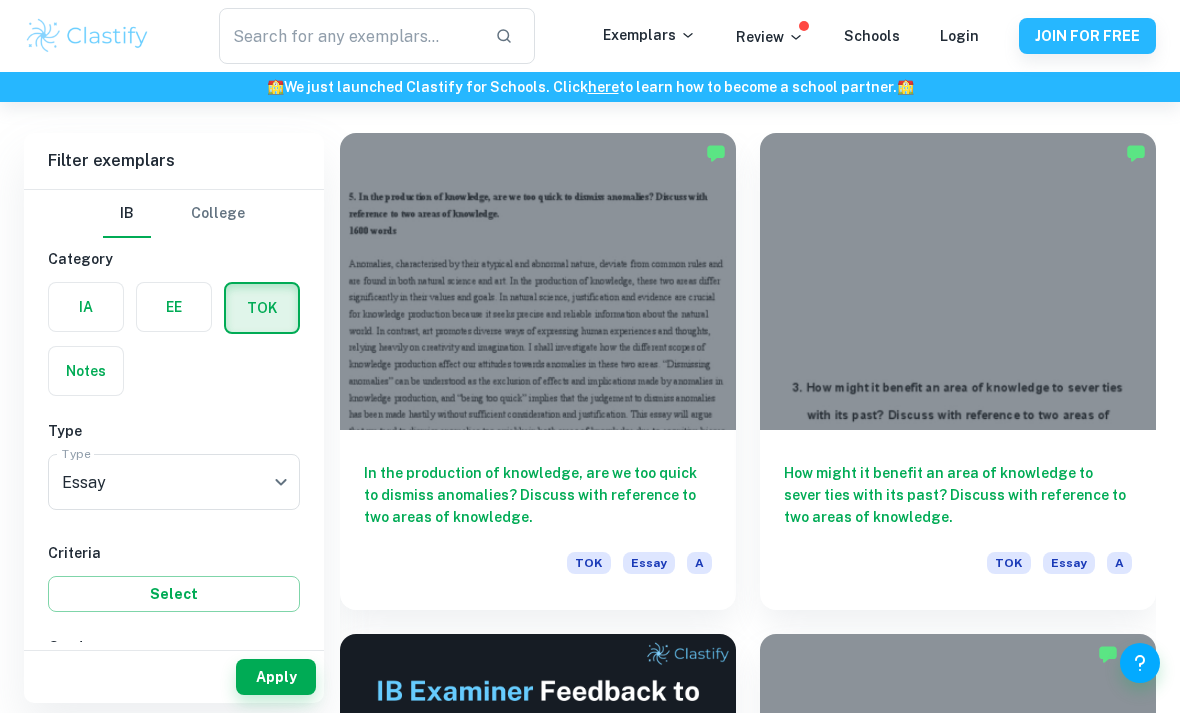click on "How might it benefit an area of knowledge to sever ties with its past? Discuss with reference to two areas of knowledge." at bounding box center (958, 495) 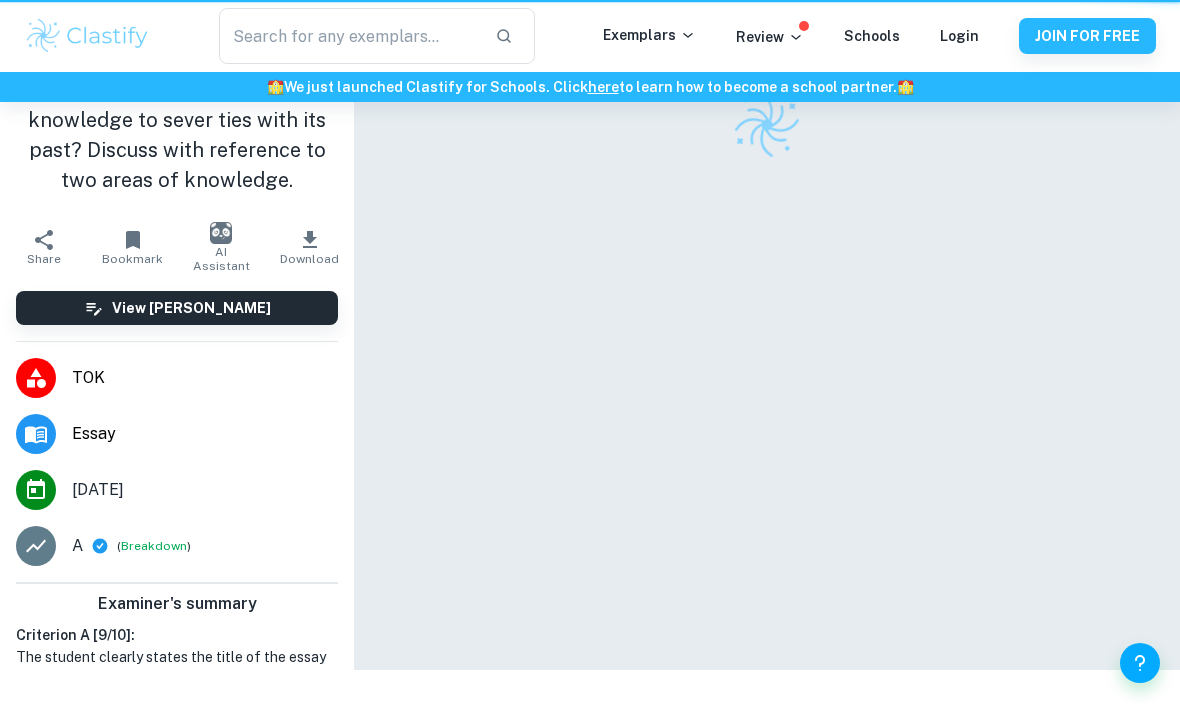 scroll, scrollTop: 0, scrollLeft: 0, axis: both 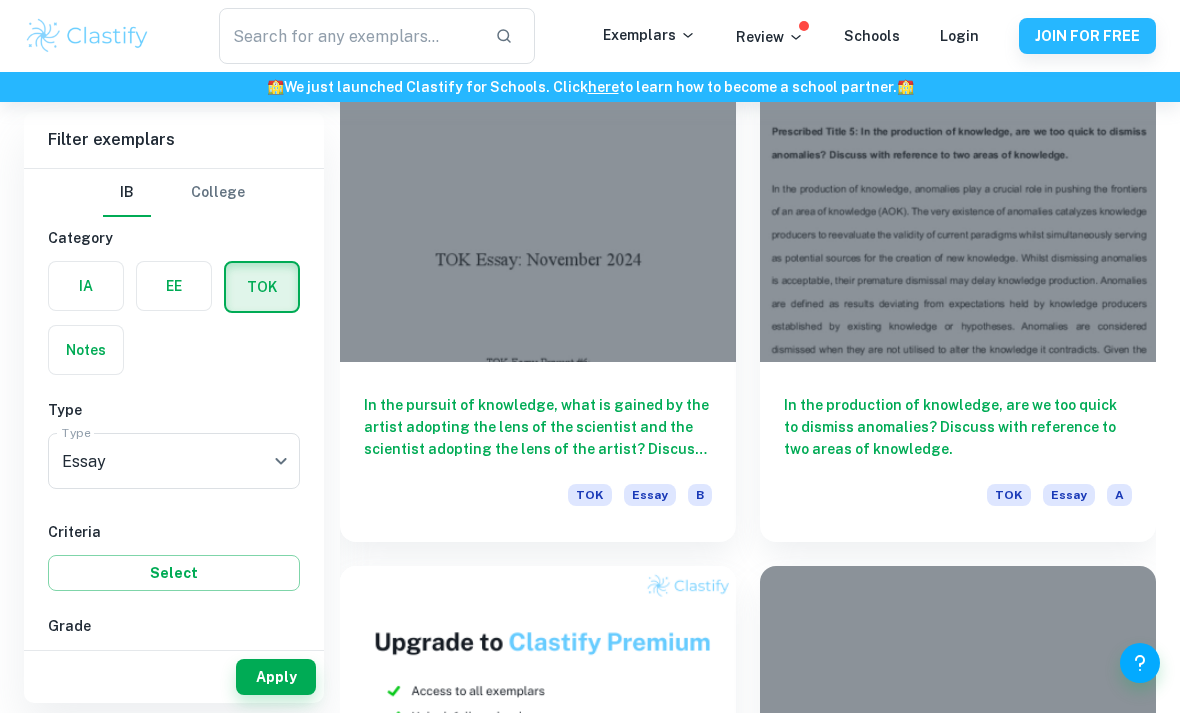 click on "In the pursuit of knowledge, what is gained by the artist adopting the lens of the scientist and the scientist adopting the lens of the artist? Discuss with reference to the arts and the natural sciences." at bounding box center [538, 427] 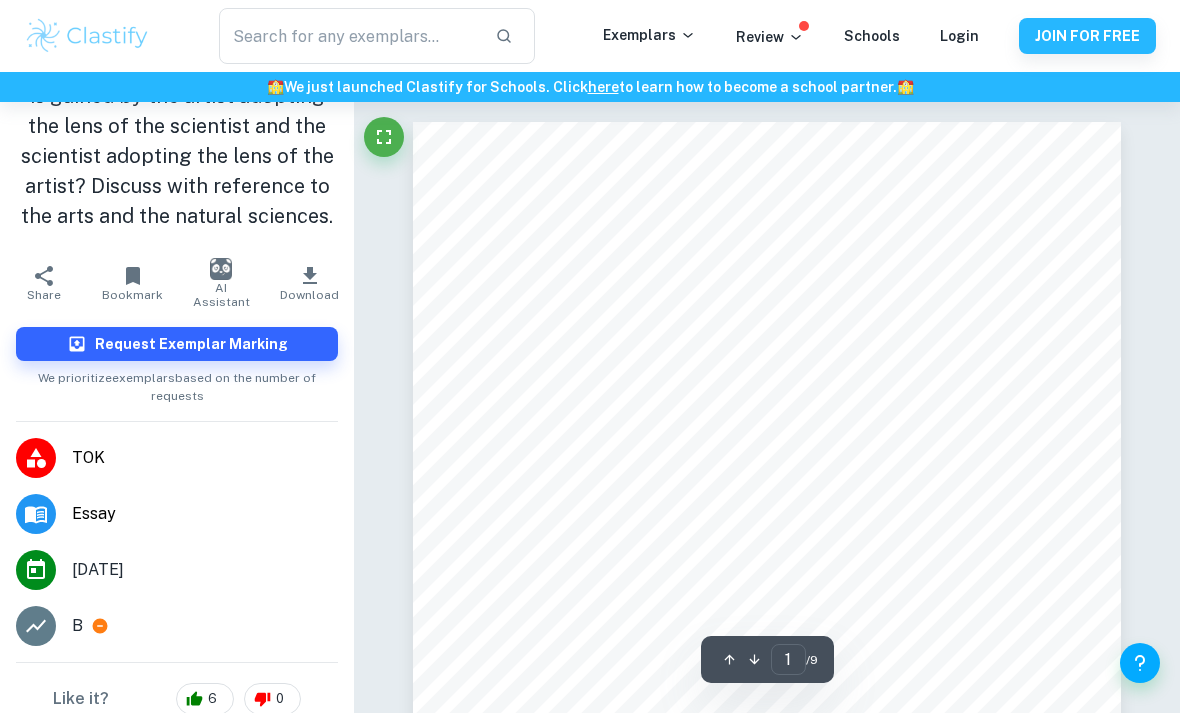 scroll, scrollTop: 66, scrollLeft: 0, axis: vertical 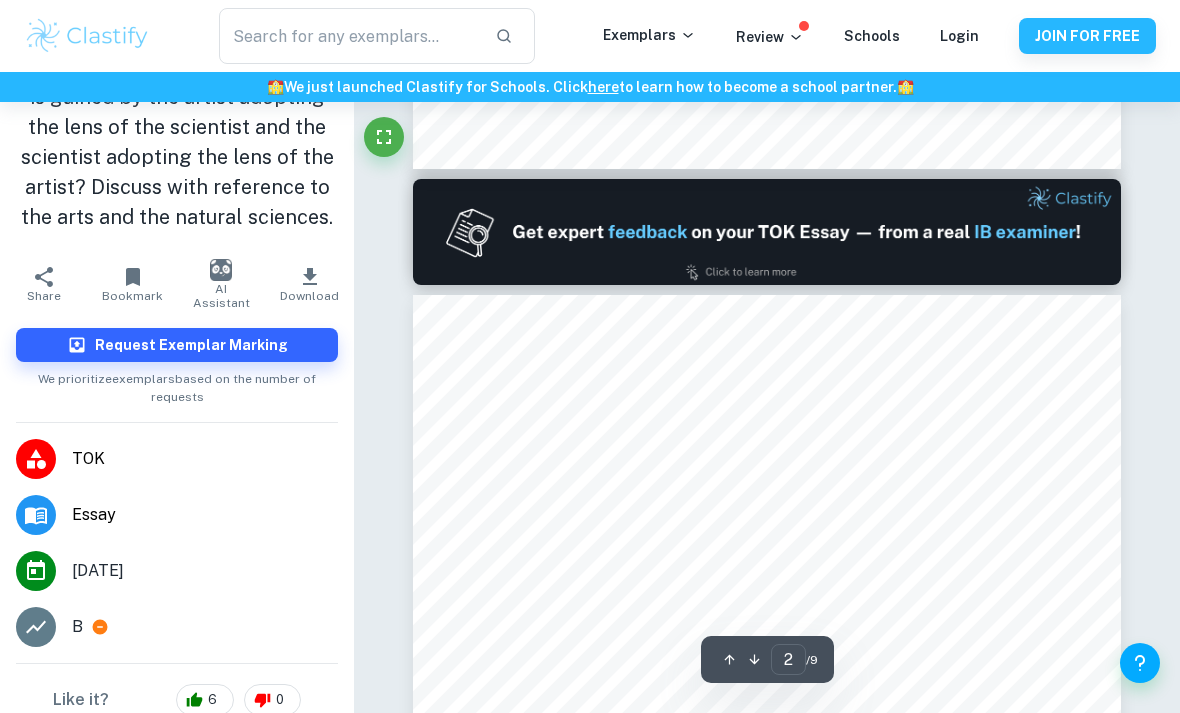 type on "1" 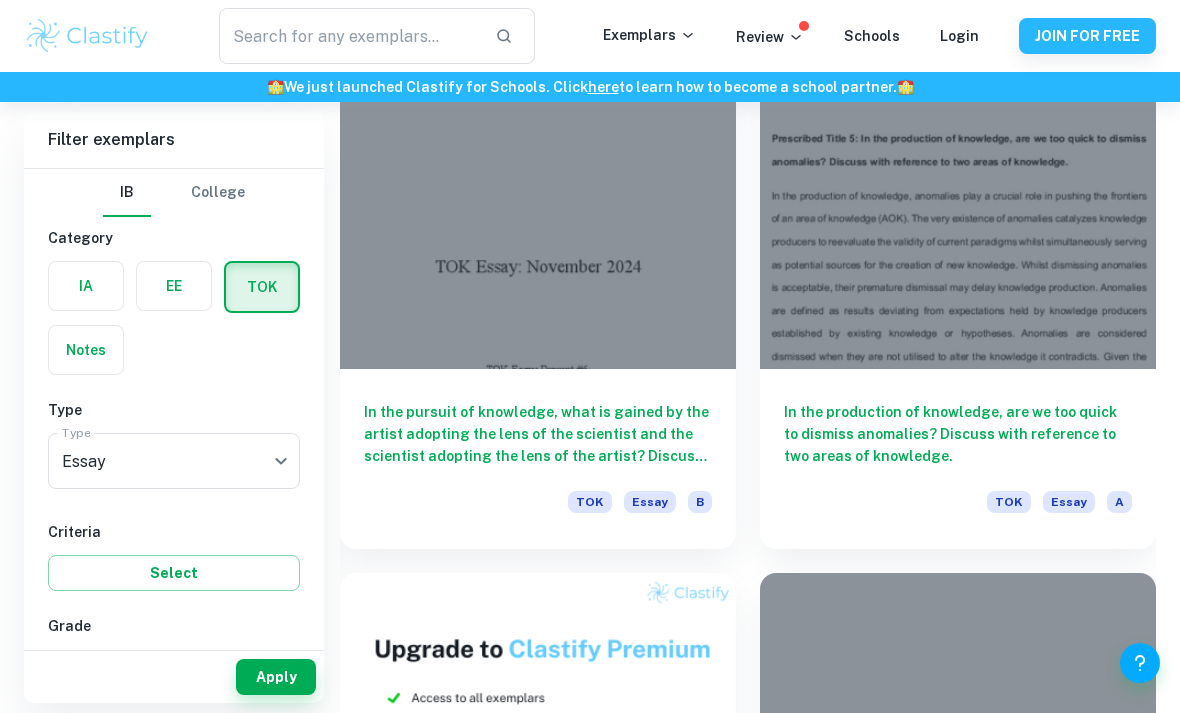 scroll, scrollTop: 1603, scrollLeft: 0, axis: vertical 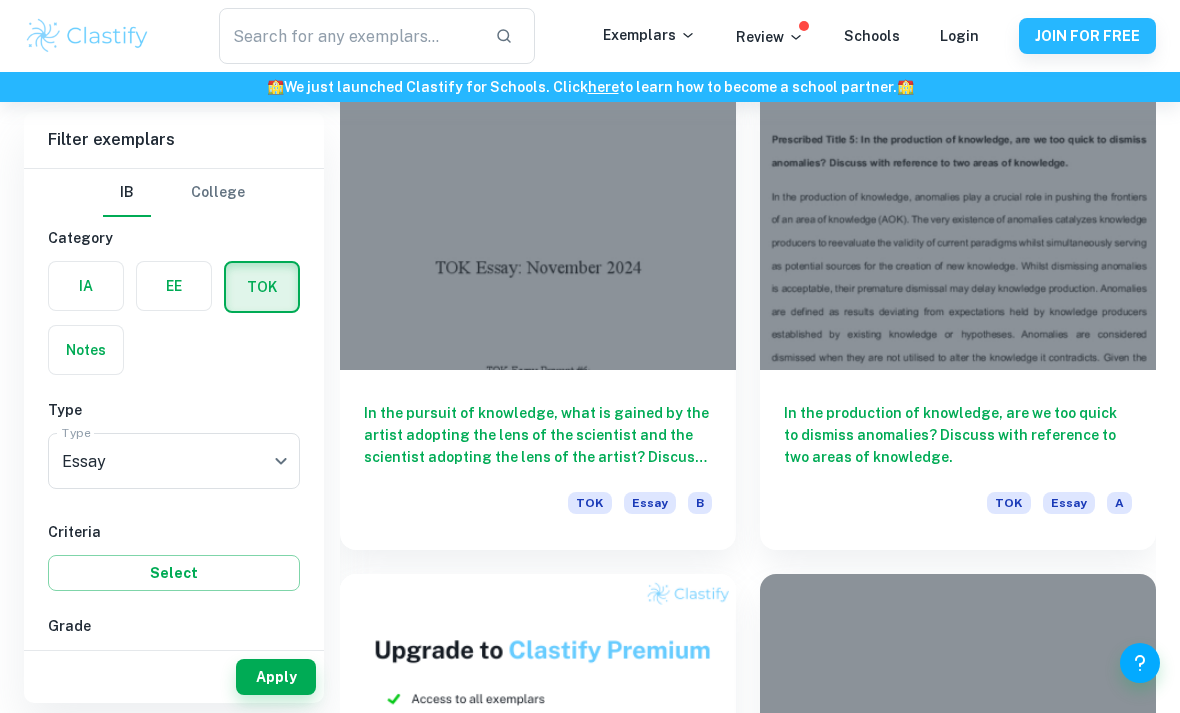 click on "We value your privacy We use cookies to enhance your browsing experience, serve personalised ads or content, and analyse our traffic. By clicking "Accept All", you consent to our use of cookies.   Cookie Policy Customise   Reject All   Accept All   Customise Consent Preferences   We use cookies to help you navigate efficiently and perform certain functions. You will find detailed information about all cookies under each consent category below. The cookies that are categorised as "Necessary" are stored on your browser as they are essential for enabling the basic functionalities of the site. ...  Show more For more information on how Google's third-party cookies operate and handle your data, see:   Google Privacy Policy Necessary Always Active Necessary cookies are required to enable the basic features of this site, such as providing secure log-in or adjusting your consent preferences. These cookies do not store any personally identifiable data. Functional Analytics Performance Advertisement Uncategorised" at bounding box center (590, -1145) 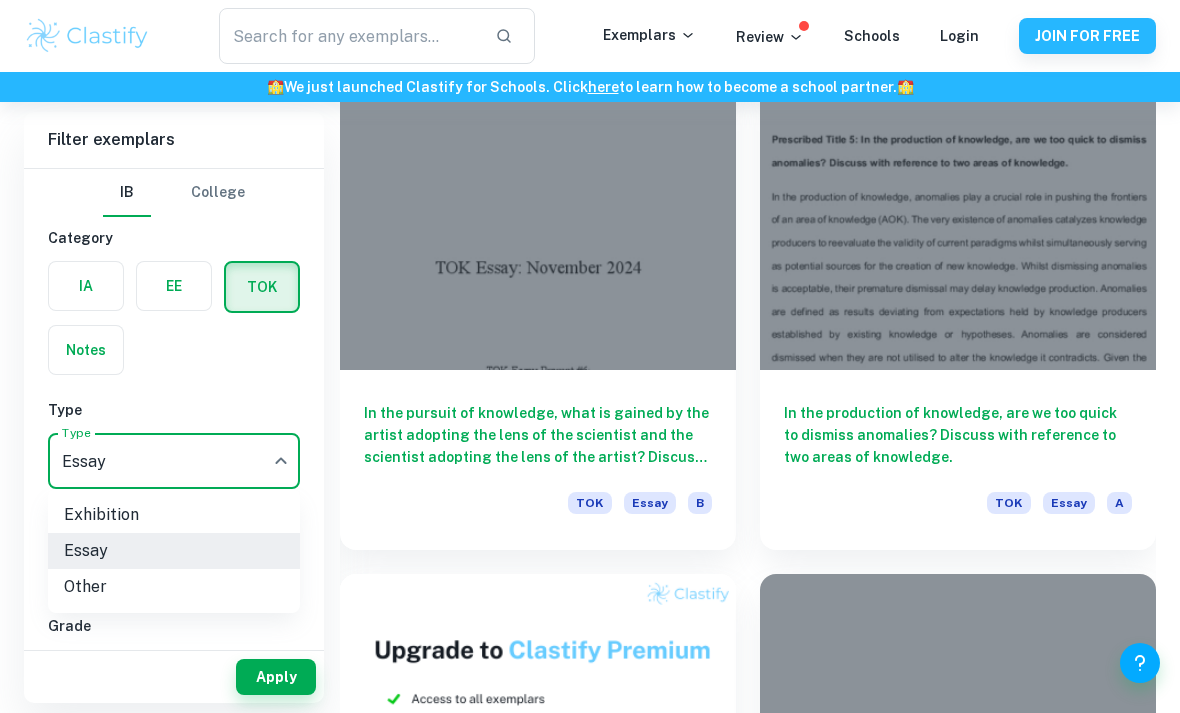 click on "Exhibition" at bounding box center (174, 515) 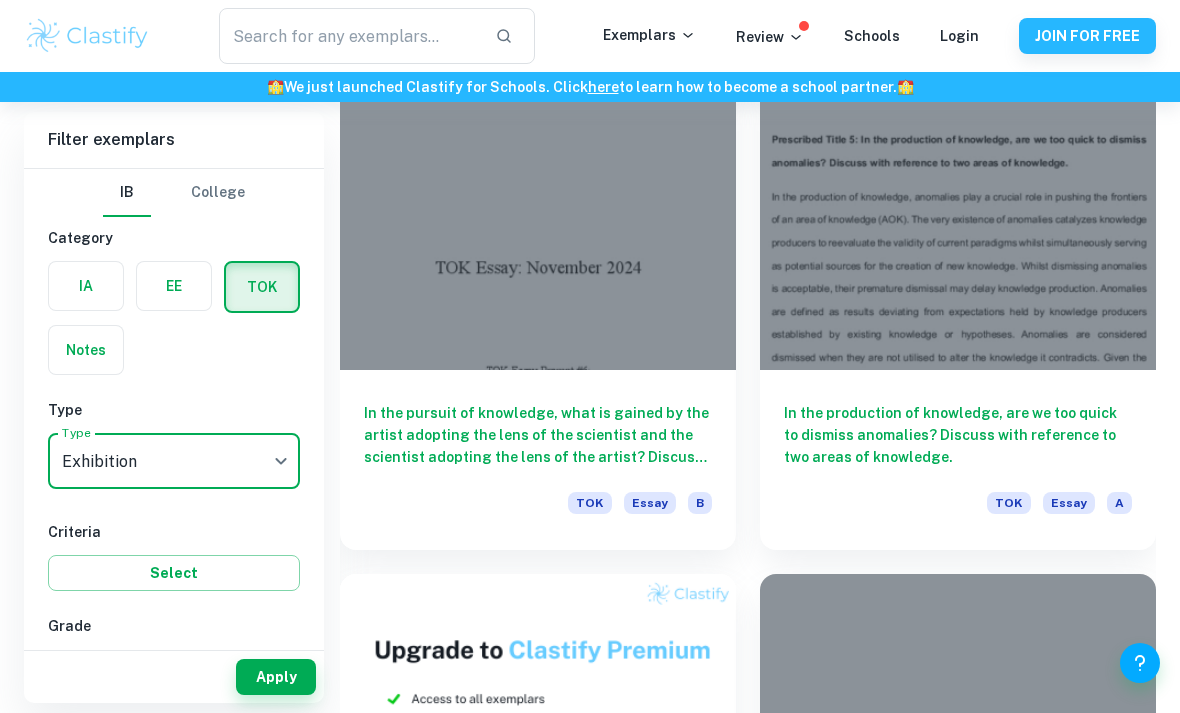 click on "Apply" at bounding box center [276, 677] 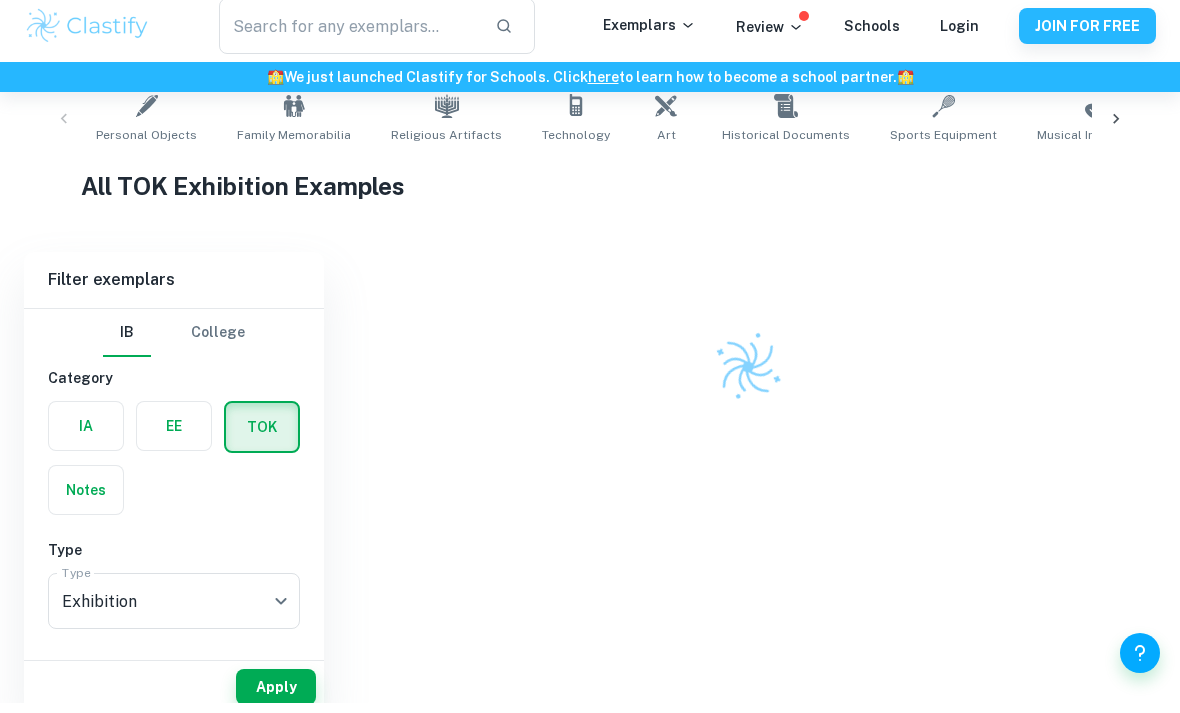 scroll, scrollTop: 402, scrollLeft: 0, axis: vertical 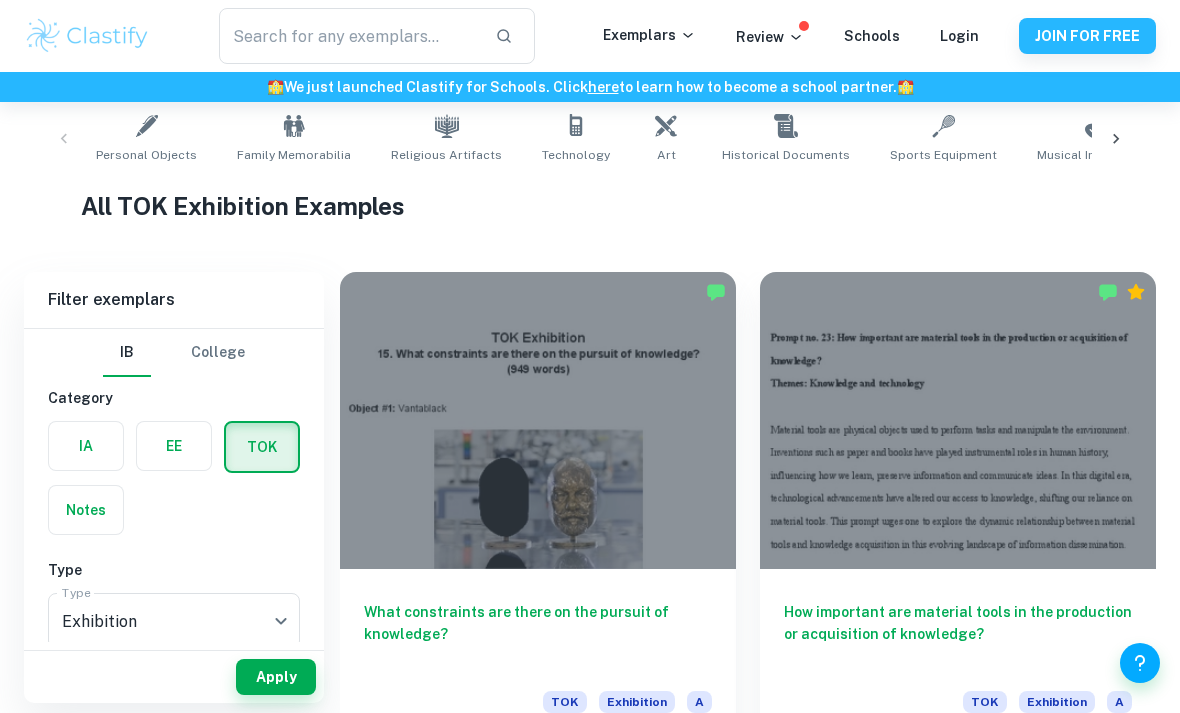 click at bounding box center [538, 420] 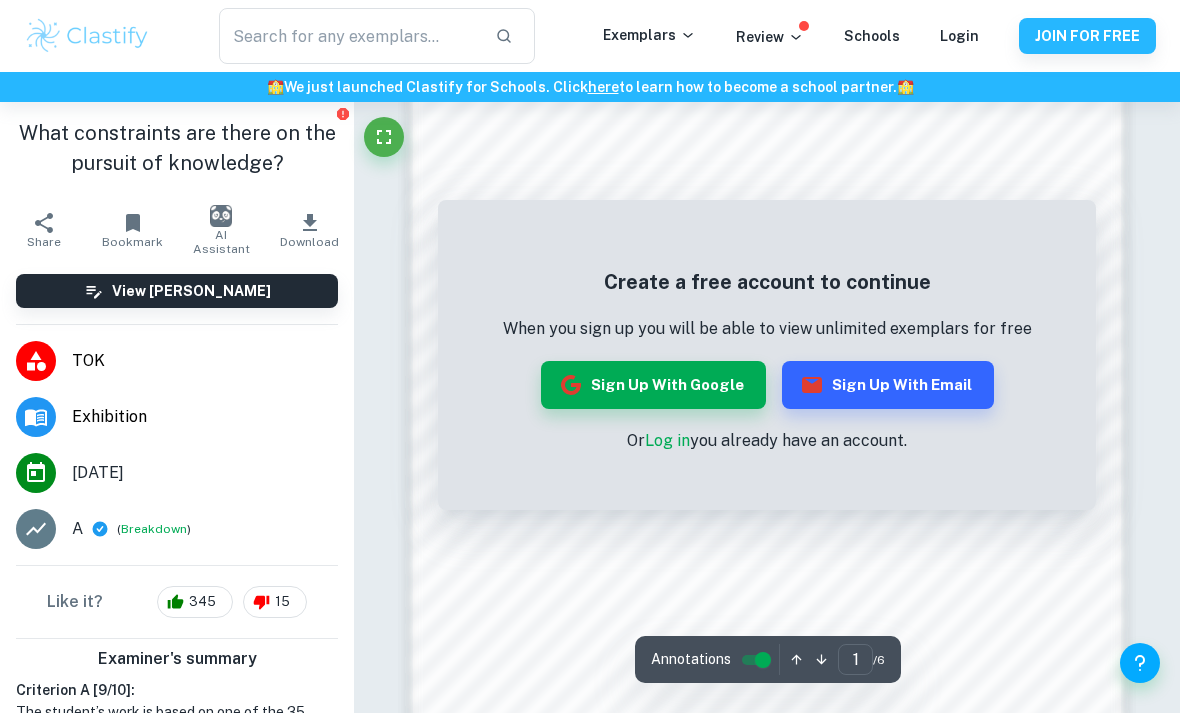 scroll, scrollTop: 1147, scrollLeft: 0, axis: vertical 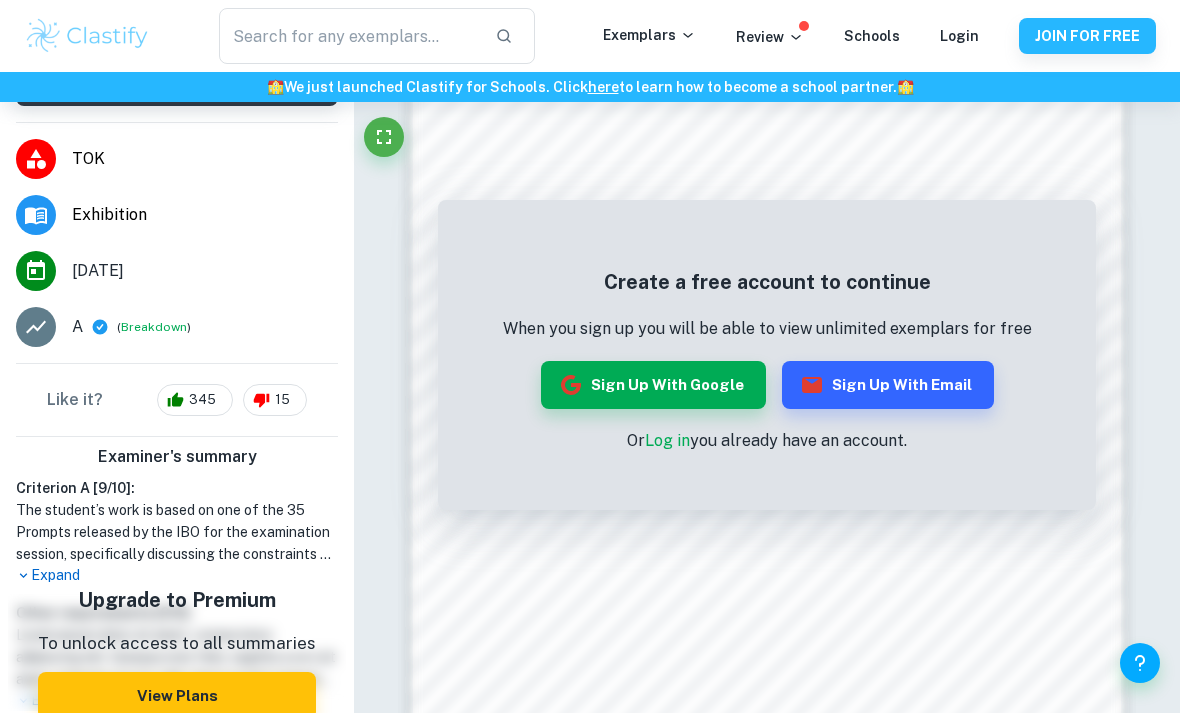 click on "Expand" at bounding box center (177, 575) 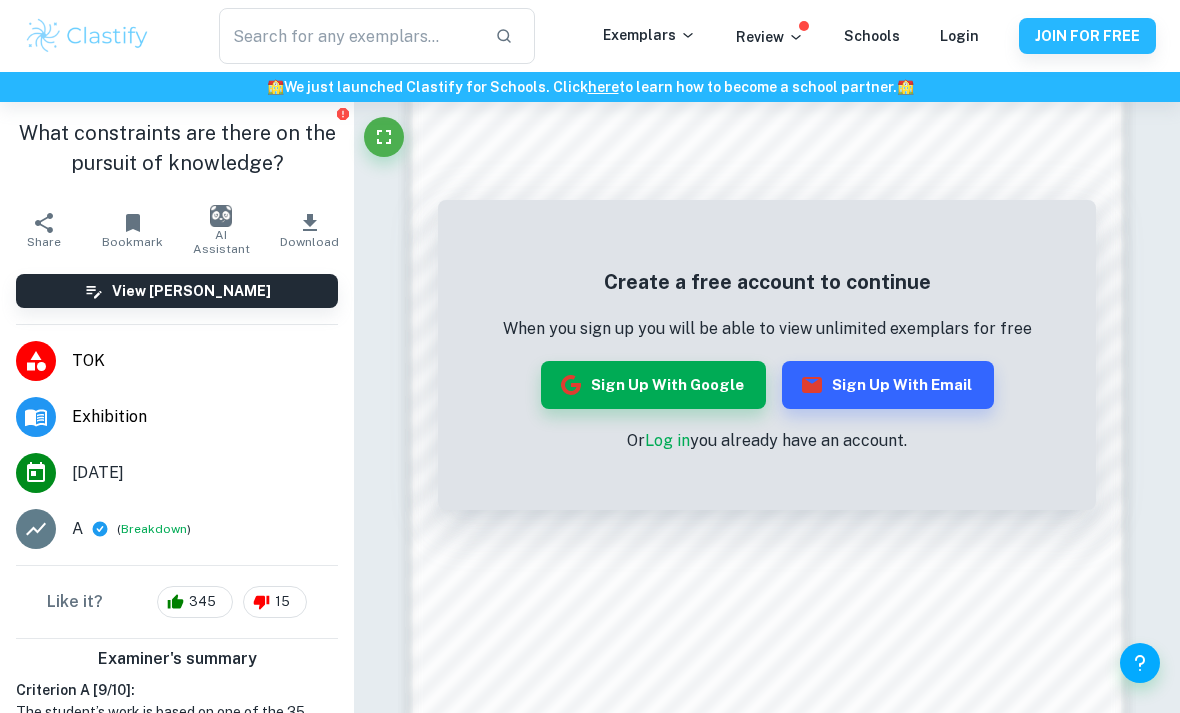 scroll, scrollTop: -14, scrollLeft: 0, axis: vertical 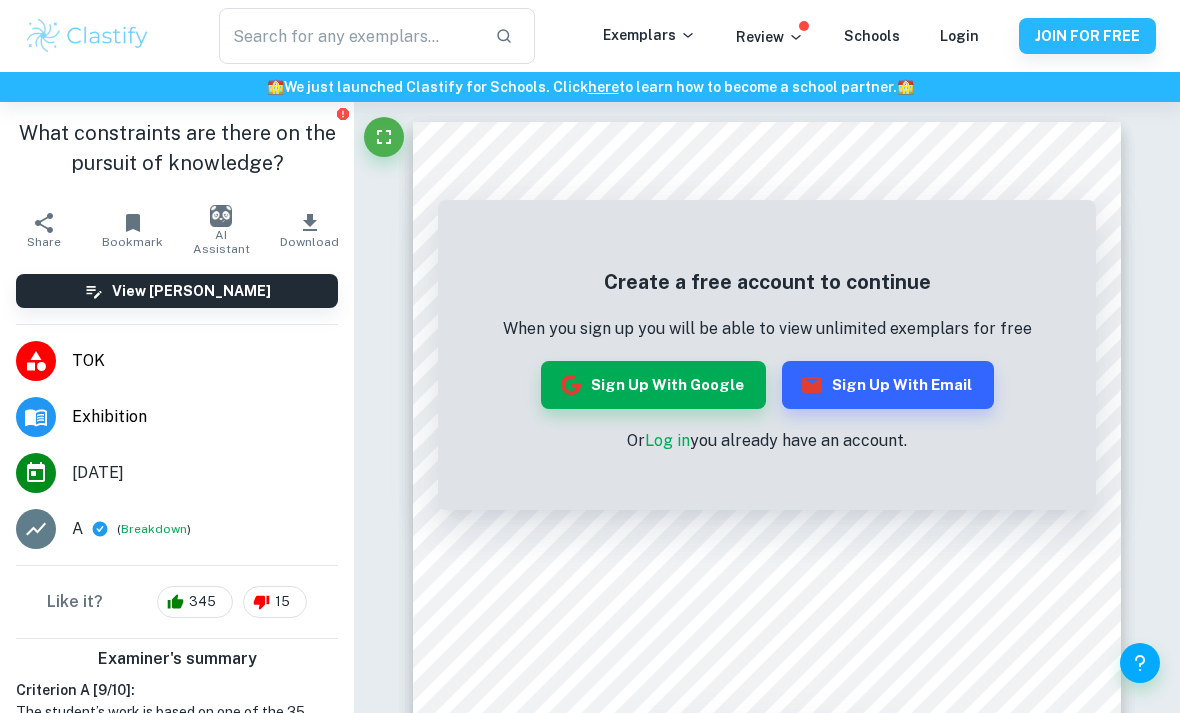 click on "AI Assistant" at bounding box center [221, 242] 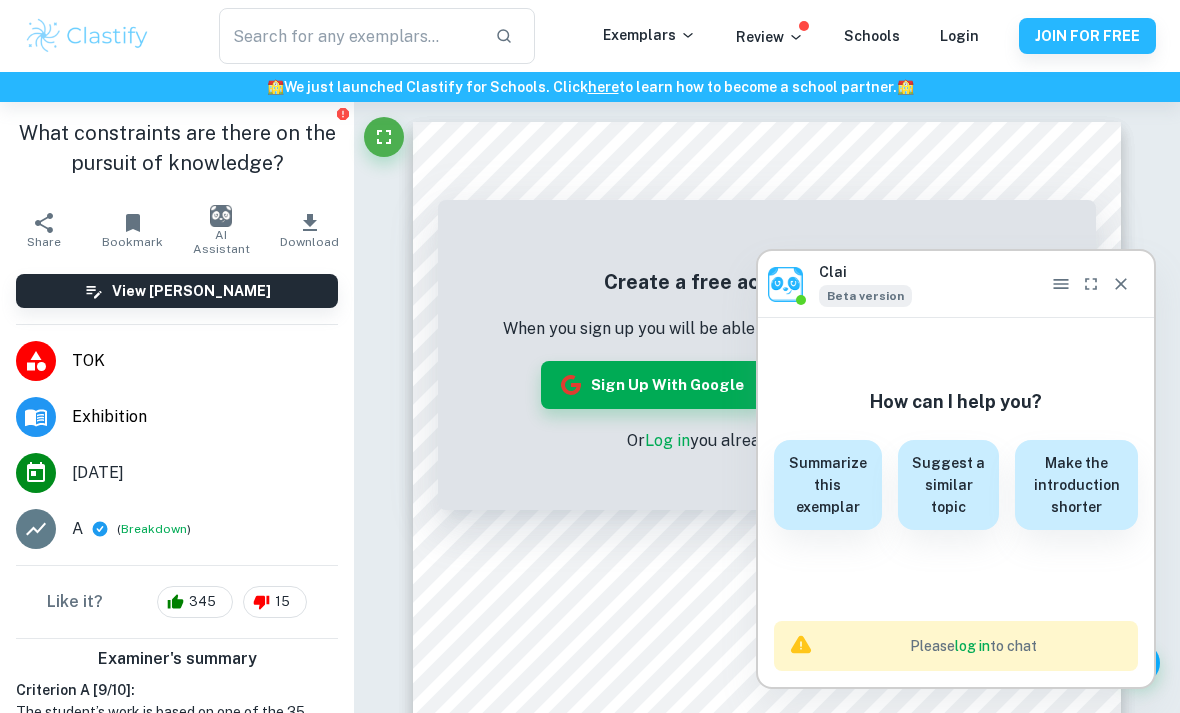 click on "Summarize this exemplar" at bounding box center [828, 485] 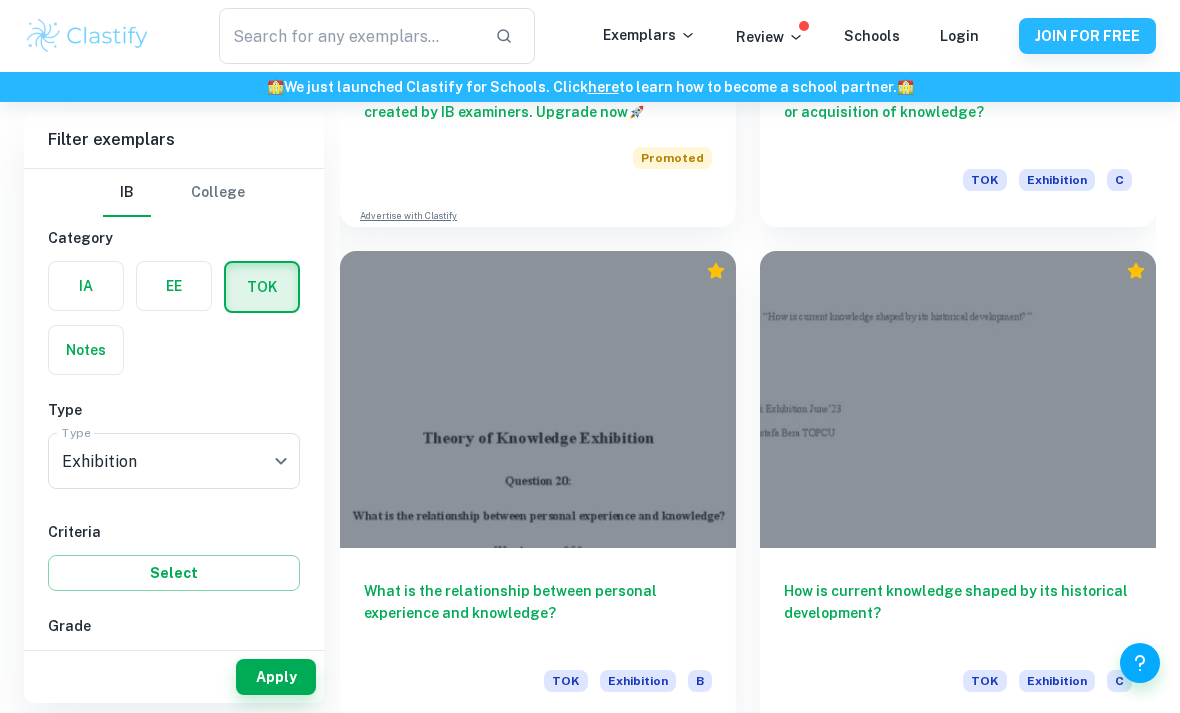 click at bounding box center [538, 399] 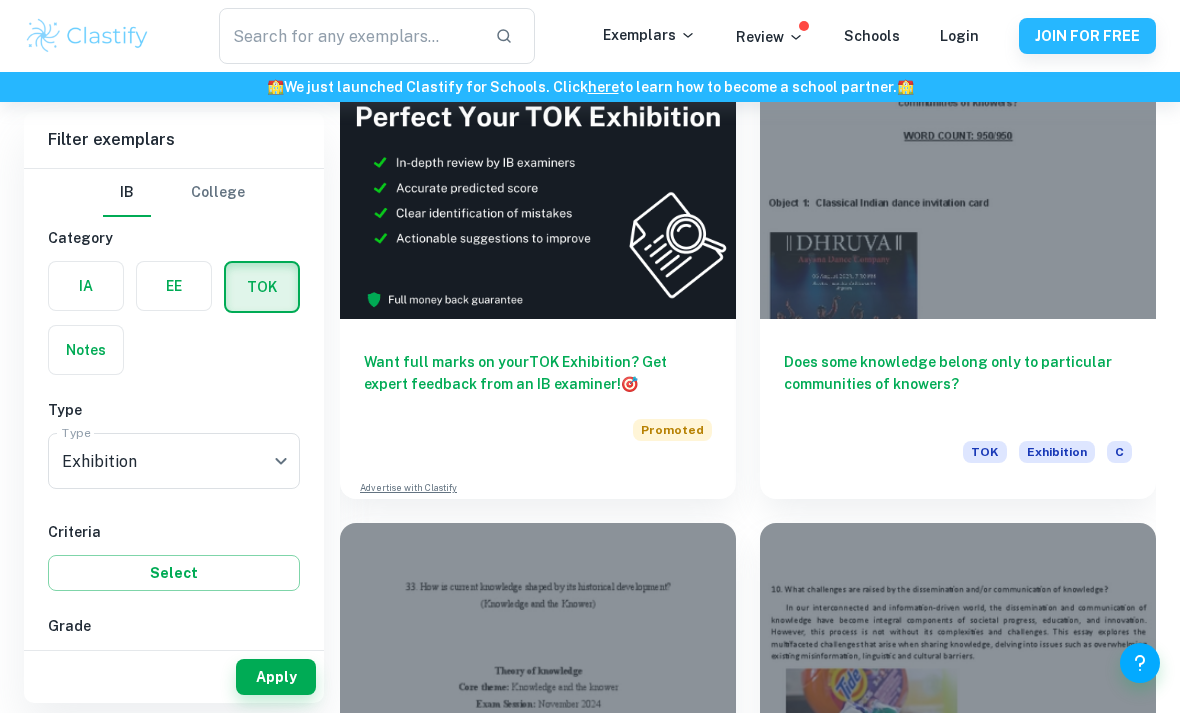 scroll, scrollTop: 1099, scrollLeft: 0, axis: vertical 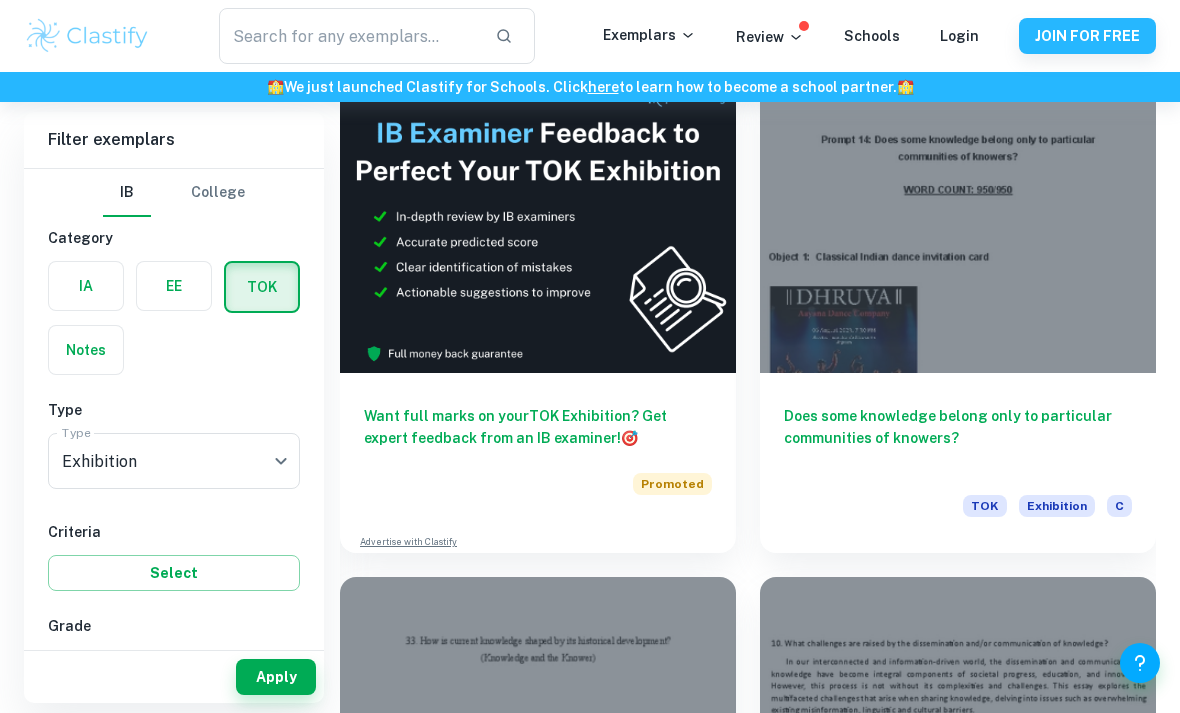 click on "Schools" at bounding box center [872, 36] 